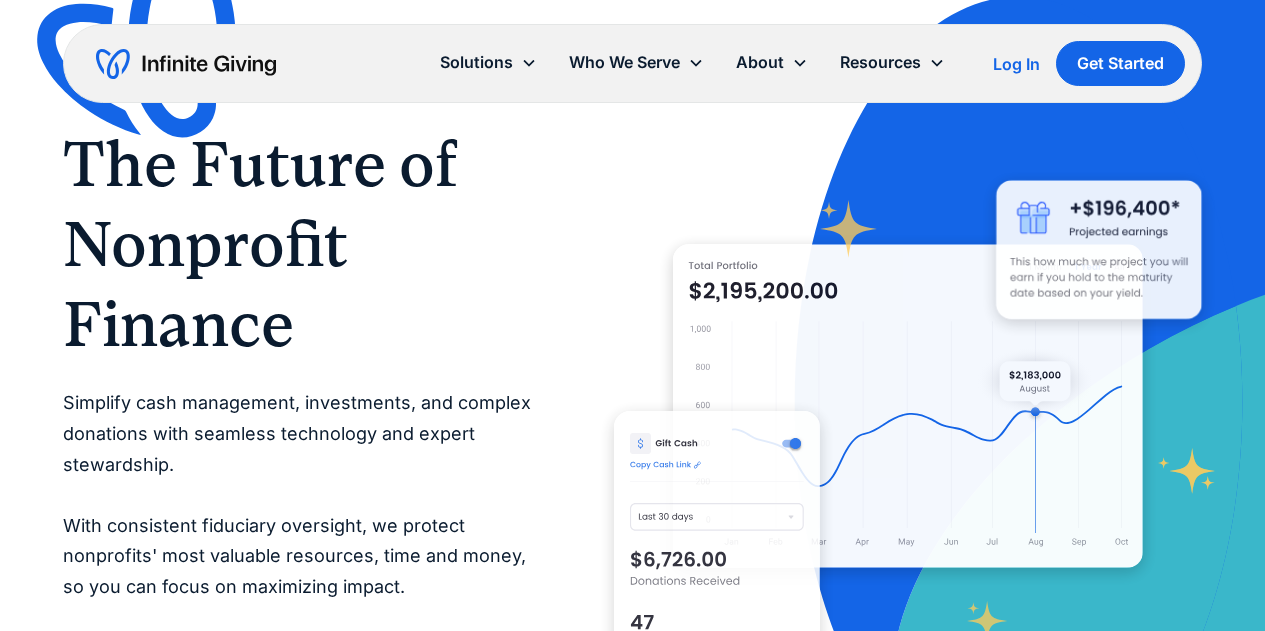 scroll, scrollTop: 0, scrollLeft: 0, axis: both 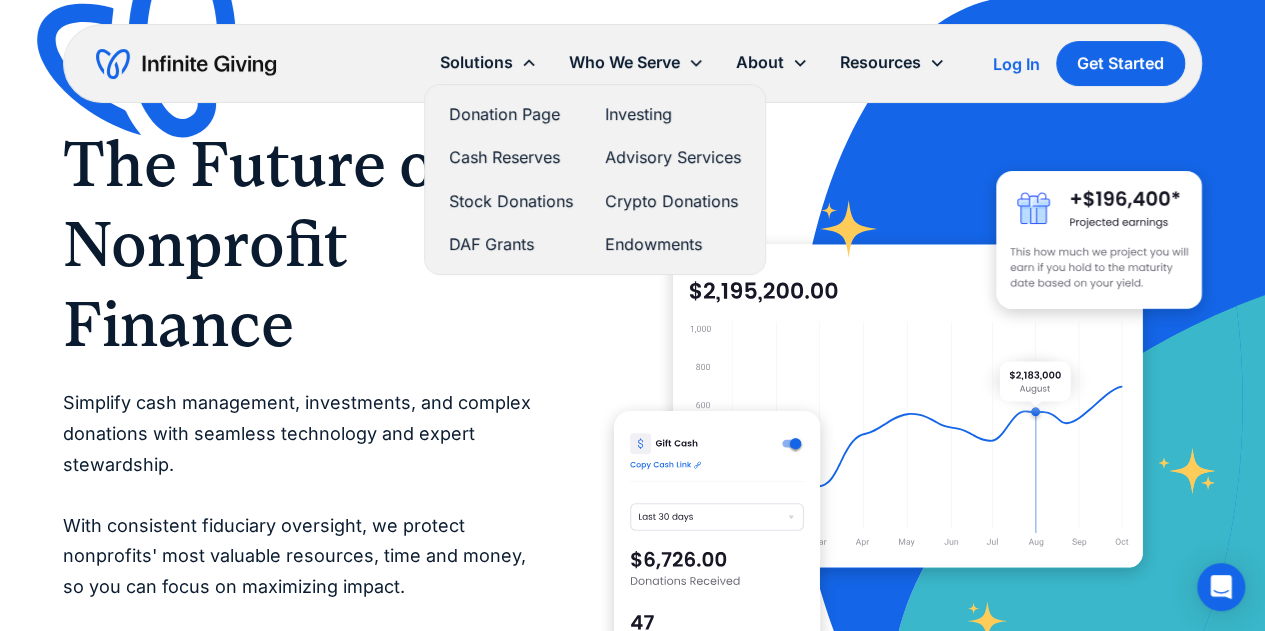 click on "Donation Page" at bounding box center (511, 114) 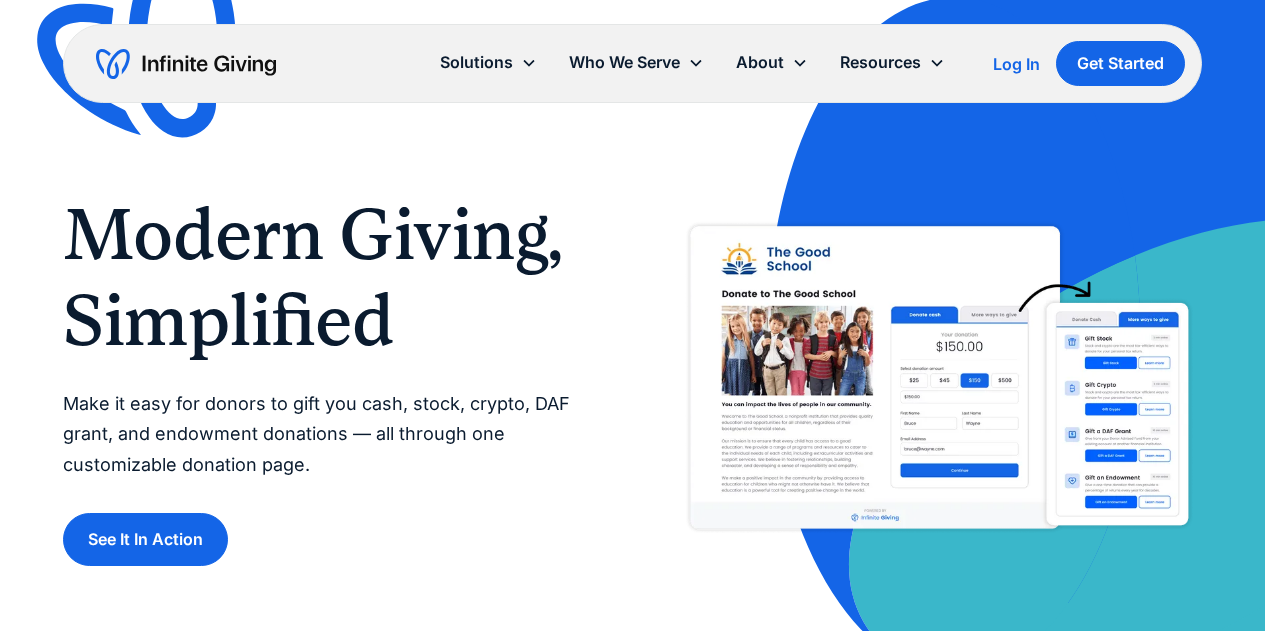 scroll, scrollTop: 0, scrollLeft: 0, axis: both 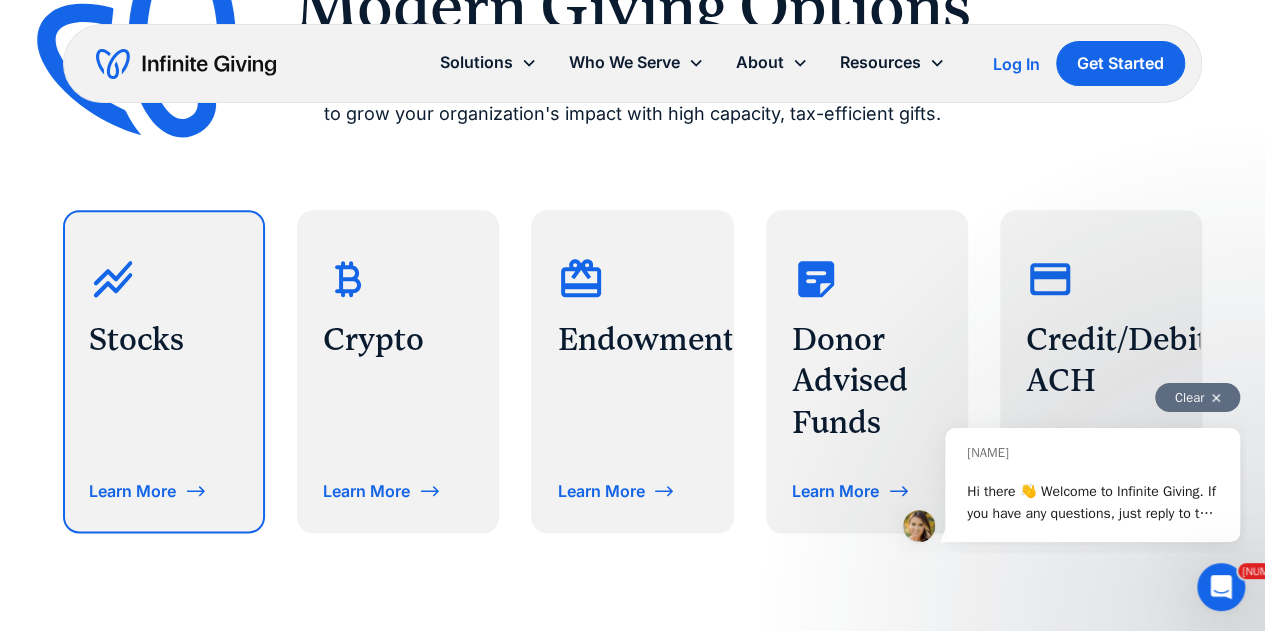 click at bounding box center [196, 491] 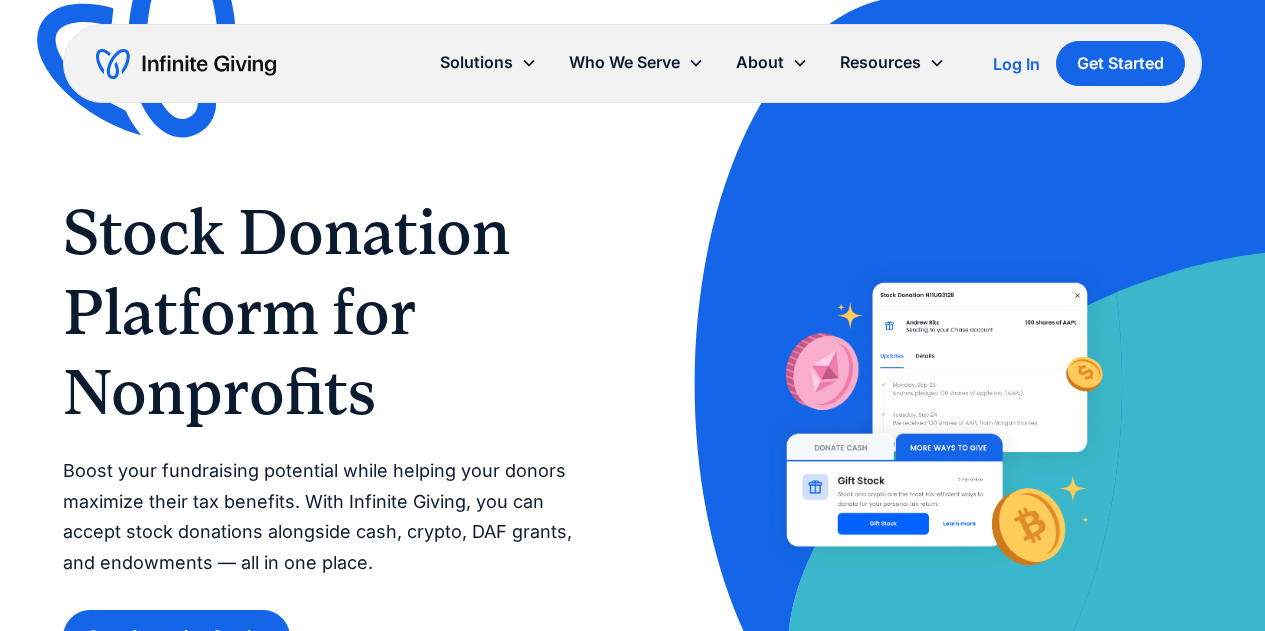 scroll, scrollTop: 0, scrollLeft: 0, axis: both 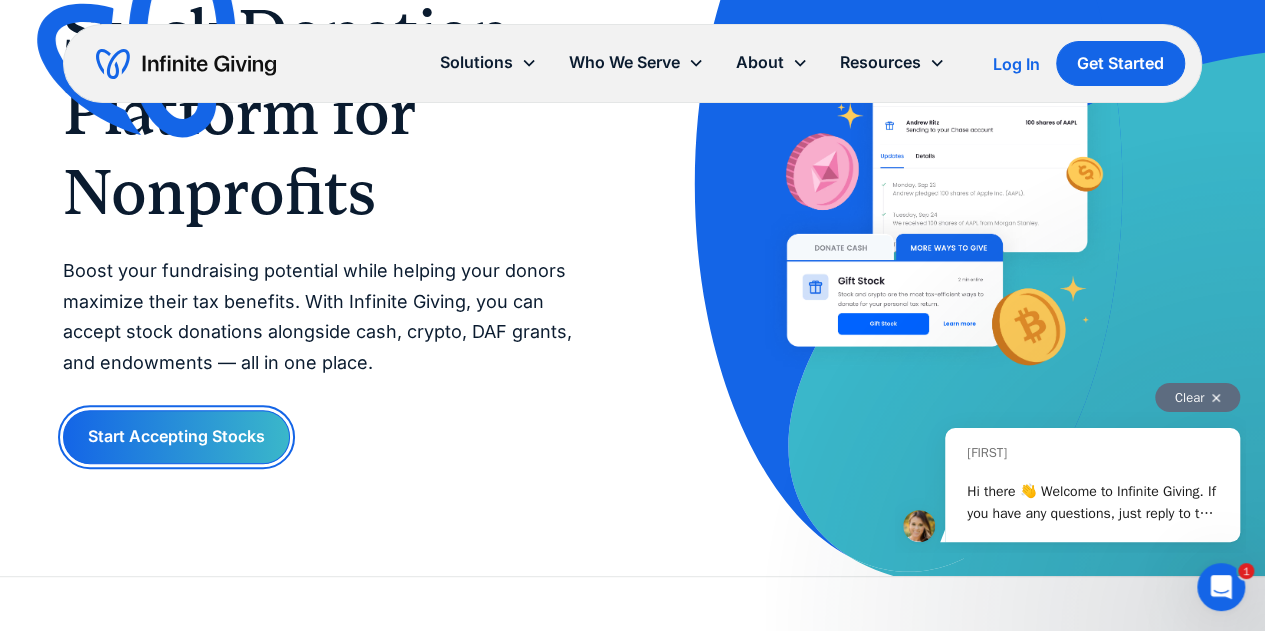 click on "Start Accepting Stocks" at bounding box center (176, 436) 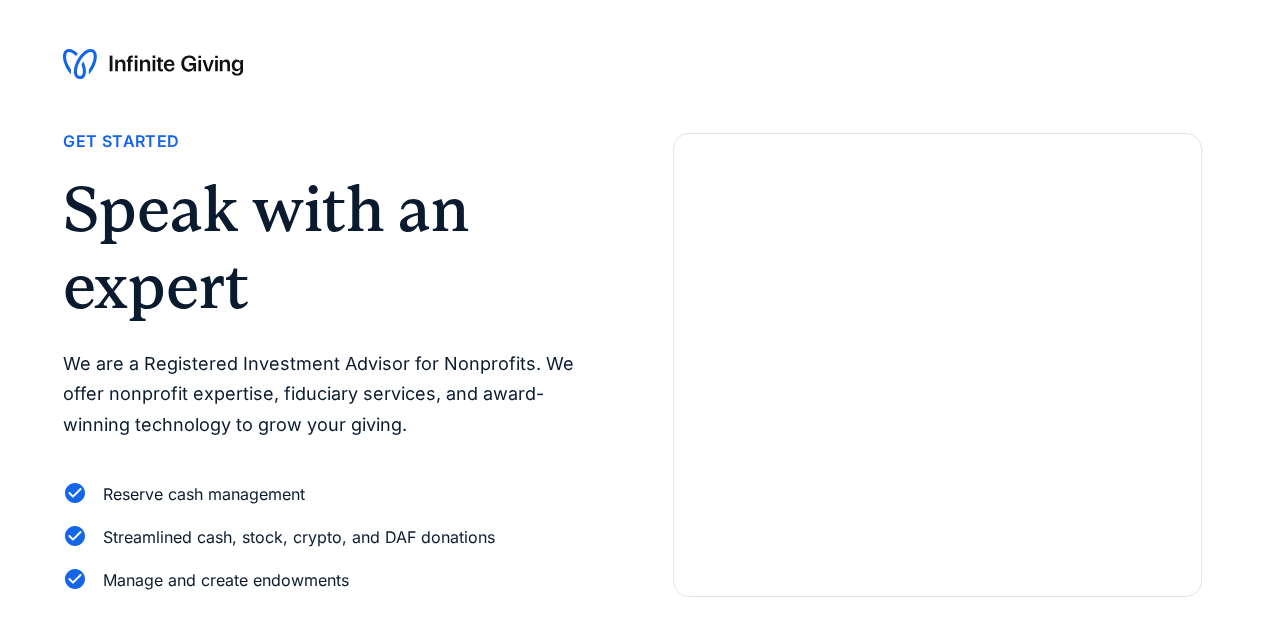 scroll, scrollTop: 0, scrollLeft: 0, axis: both 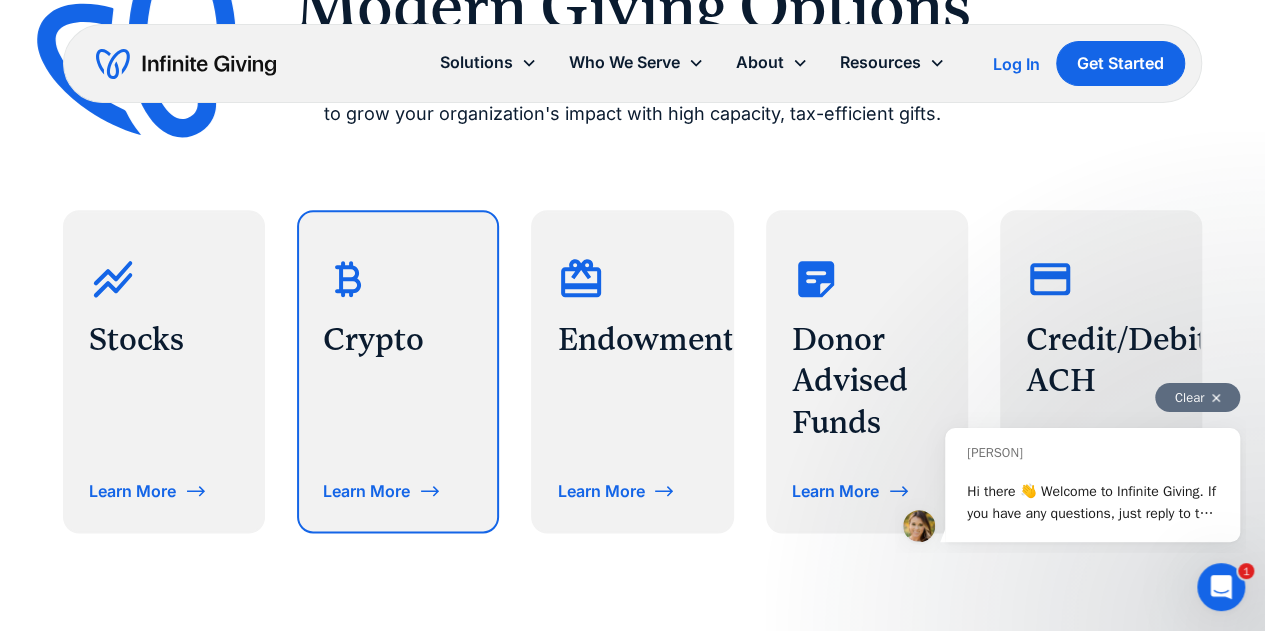 click on "Learn More" at bounding box center [366, 491] 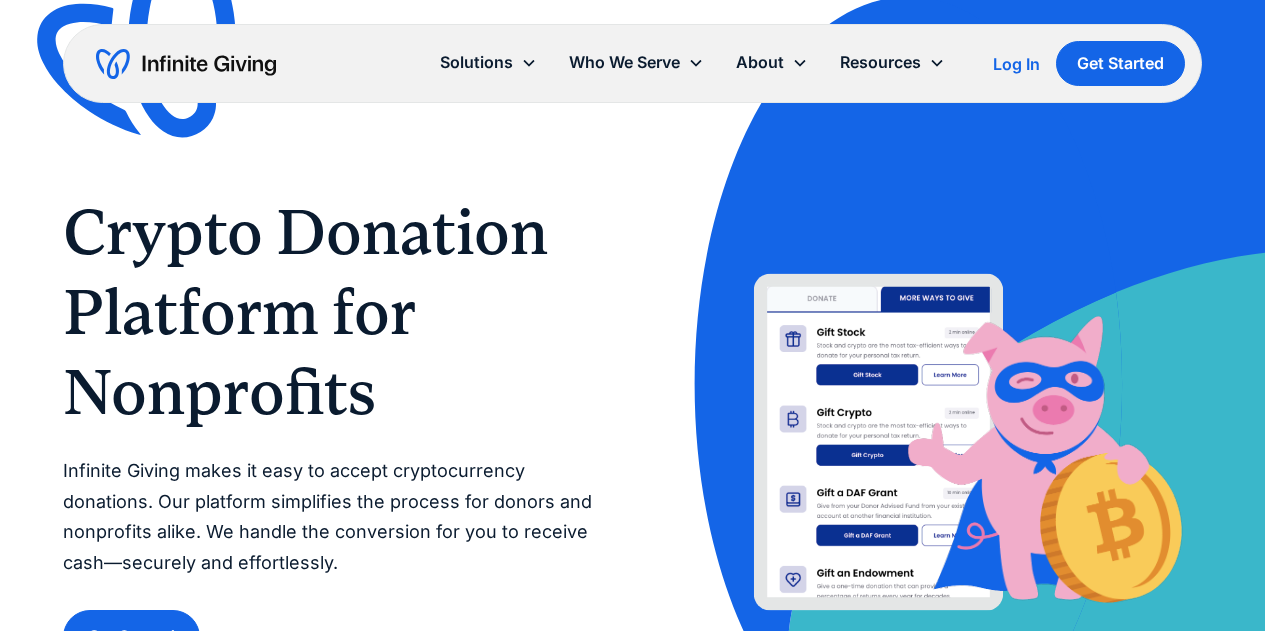 scroll, scrollTop: 0, scrollLeft: 0, axis: both 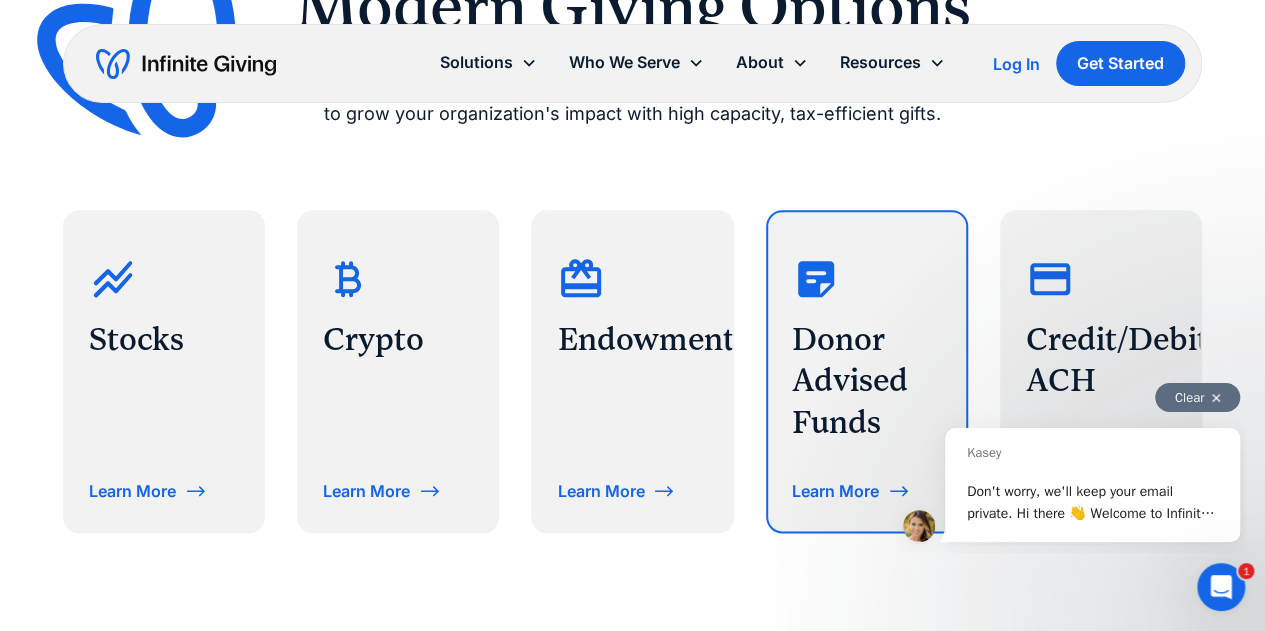 click on "Learn More" at bounding box center [835, 491] 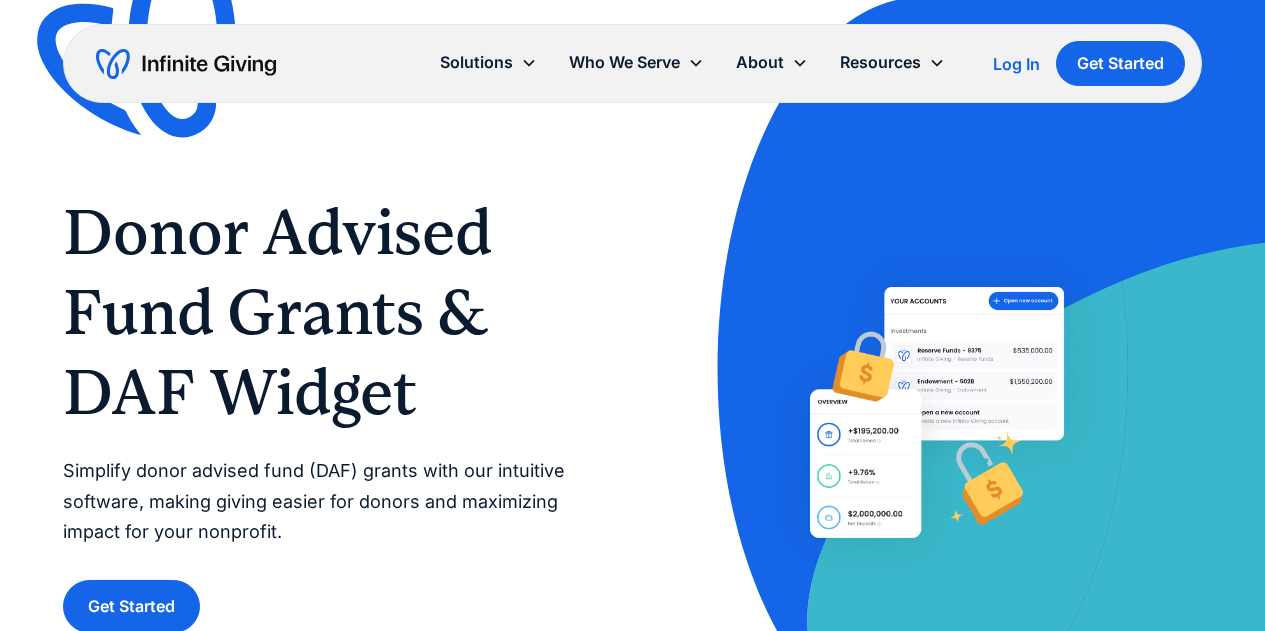 scroll, scrollTop: 0, scrollLeft: 0, axis: both 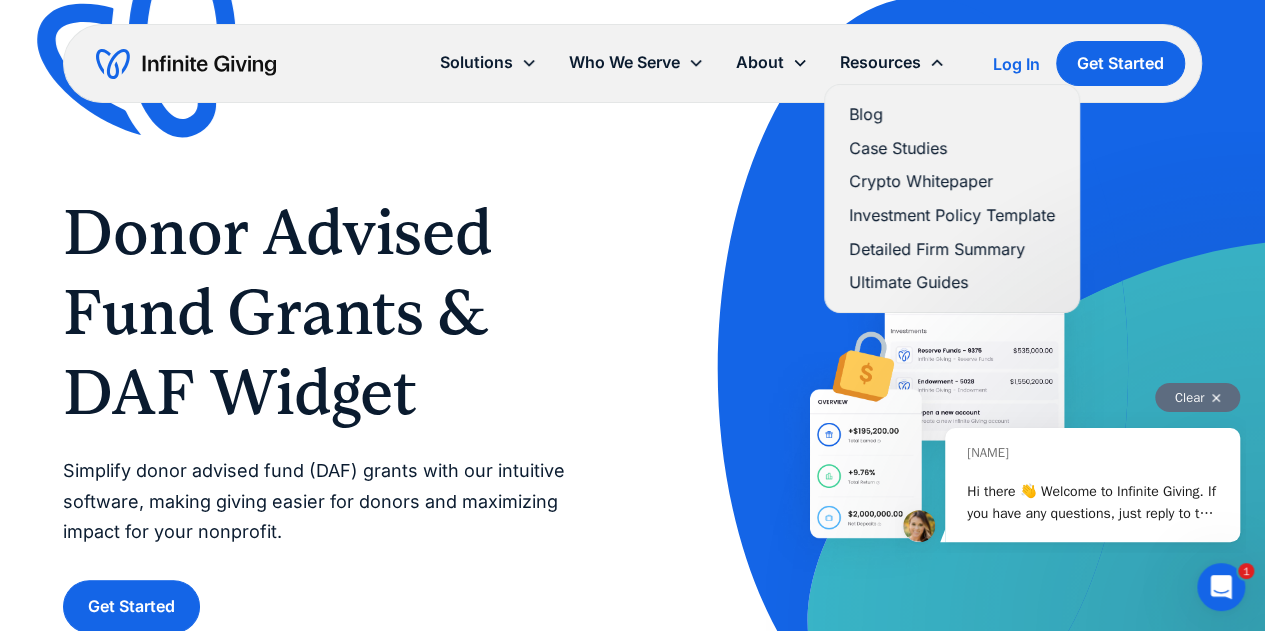 click on "Investment Policy Template" at bounding box center [952, 215] 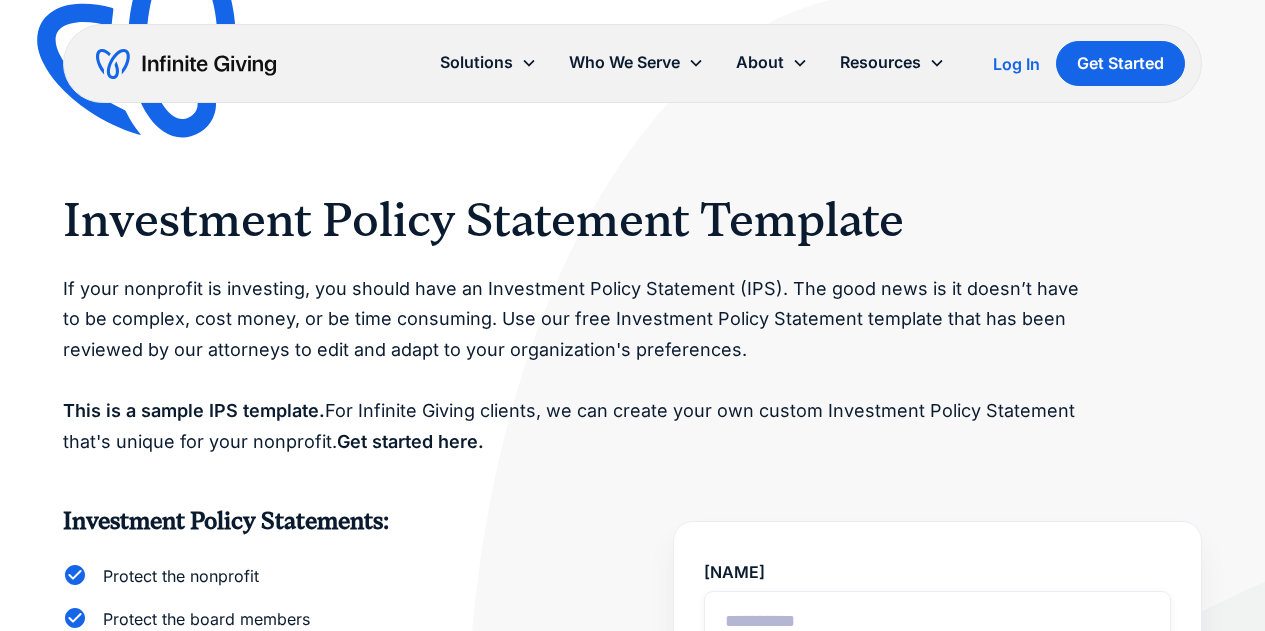 scroll, scrollTop: 0, scrollLeft: 0, axis: both 